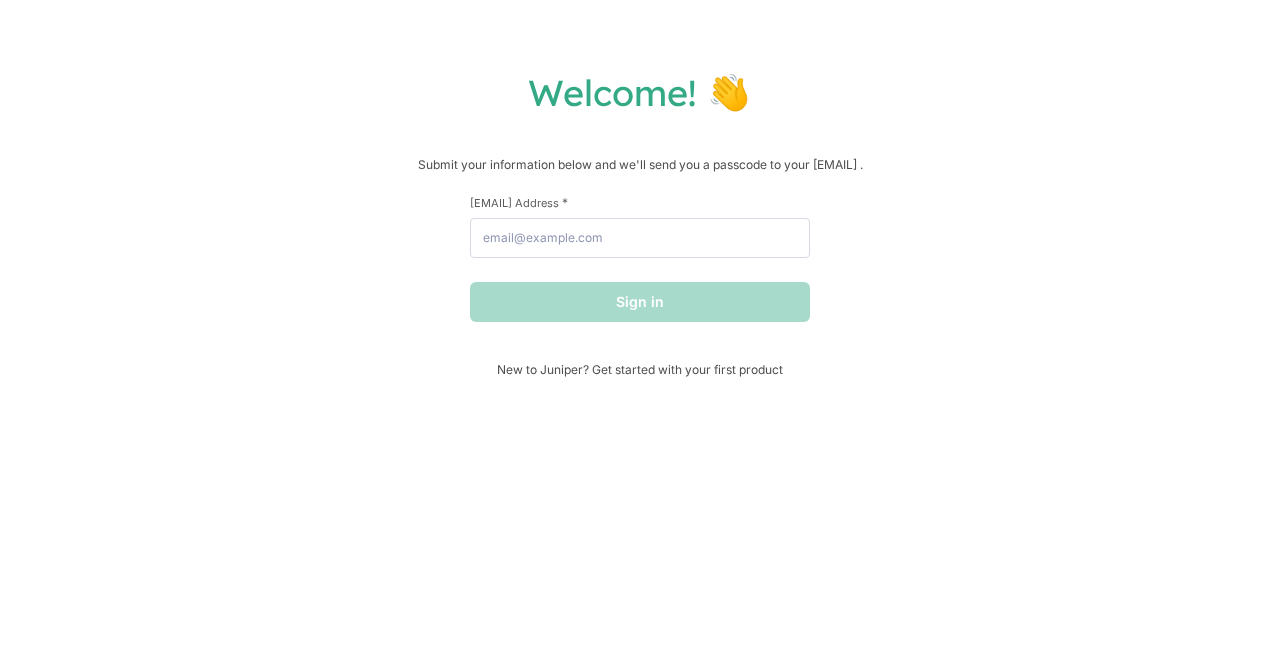 click on "Welcome! 👋 Submit your information below and we'll send you a passcode to your [EMAIL] . [FIRST] Name   * [LAST] Name   * [EMAIL] Address   * Sign in New to Juniper? Get started with your first product" at bounding box center [640, 336] 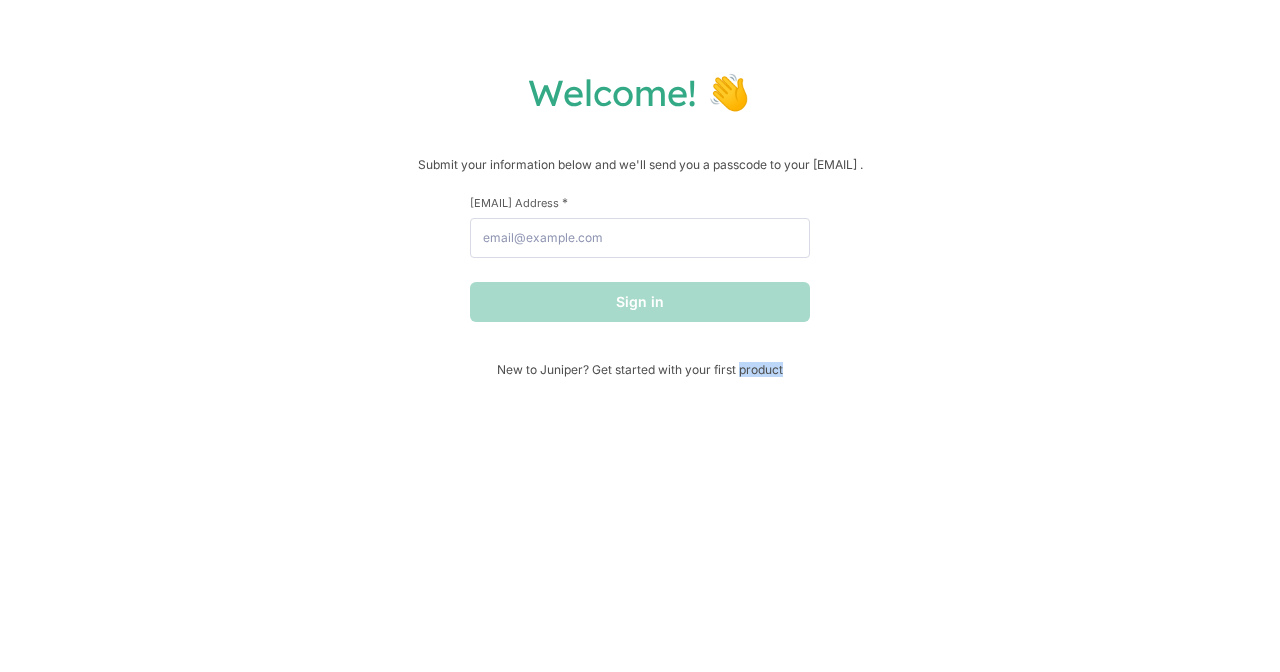 click on "Welcome! 👋 Submit your information below and we'll send you a passcode to your [EMAIL] . [FIRST] Name   * [LAST] Name   * [EMAIL] Address   * Sign in New to Juniper? Get started with your first product" at bounding box center (640, 336) 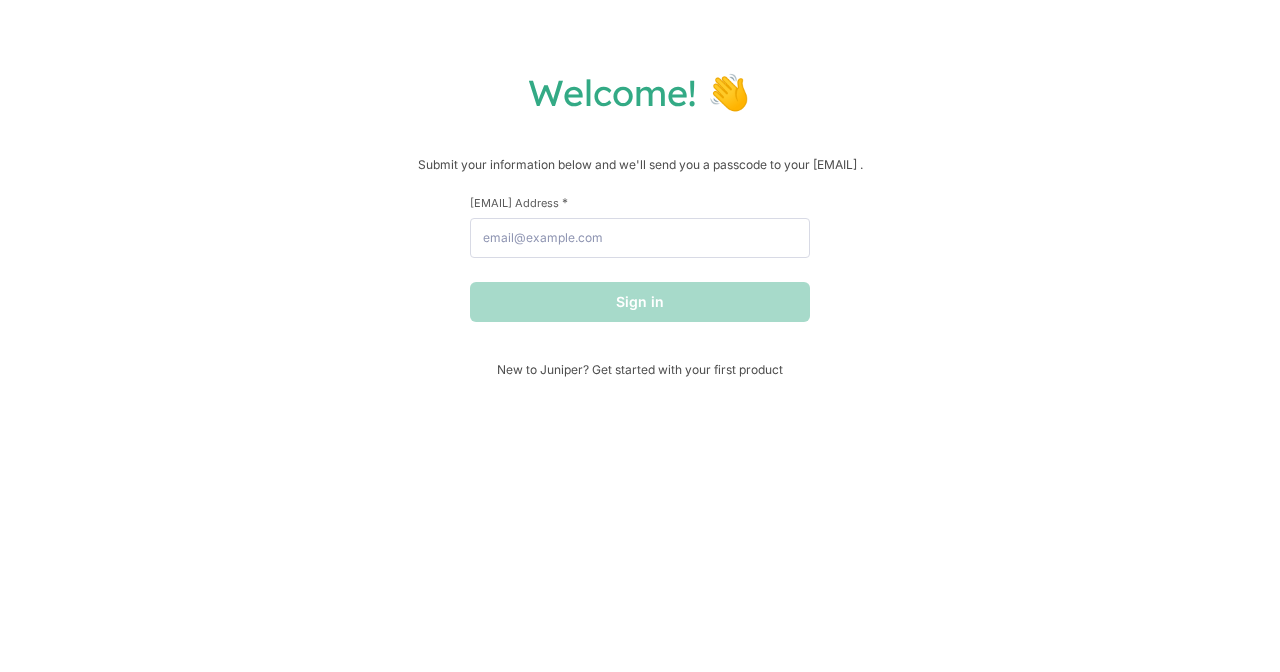 click on "Welcome! 👋 Submit your information below and we'll send you a passcode to your [EMAIL] . [FIRST] Name   * [LAST] Name   * [EMAIL] Address   * Sign in New to Juniper? Get started with your first product" at bounding box center [640, 336] 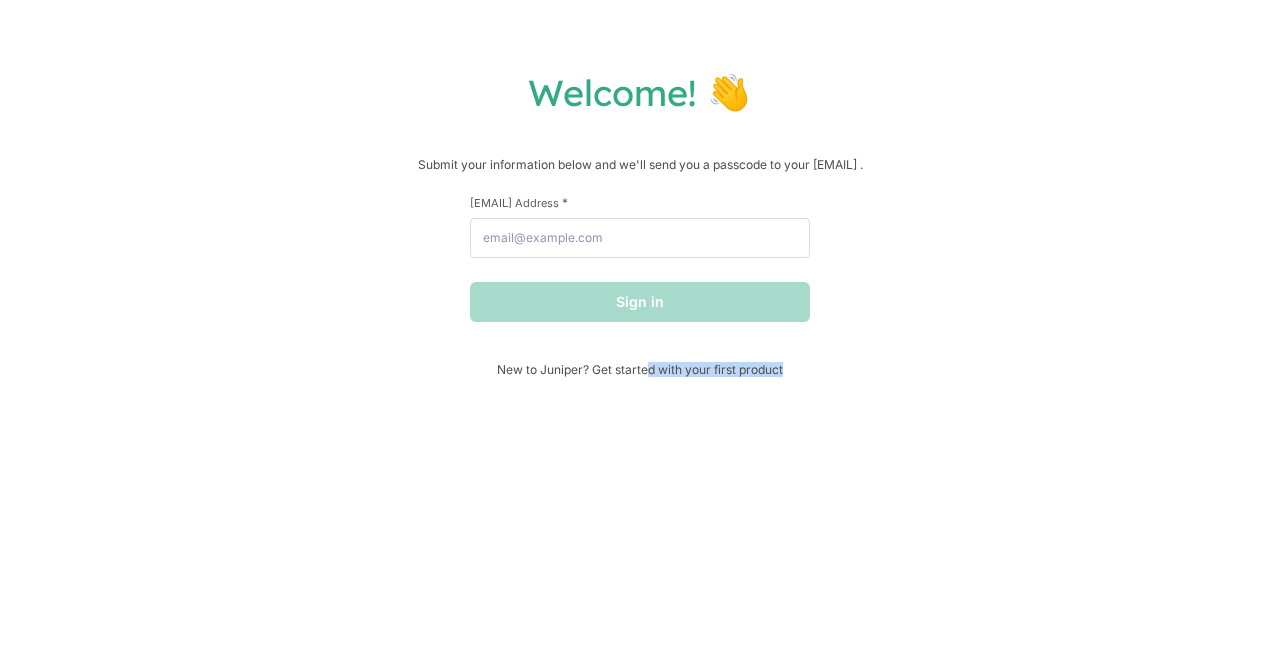 click on "Welcome! 👋 Submit your information below and we'll send you a passcode to your [EMAIL] . [FIRST] Name   * [LAST] Name   * [EMAIL] Address   * Sign in New to Juniper? Get started with your first product" at bounding box center (640, 336) 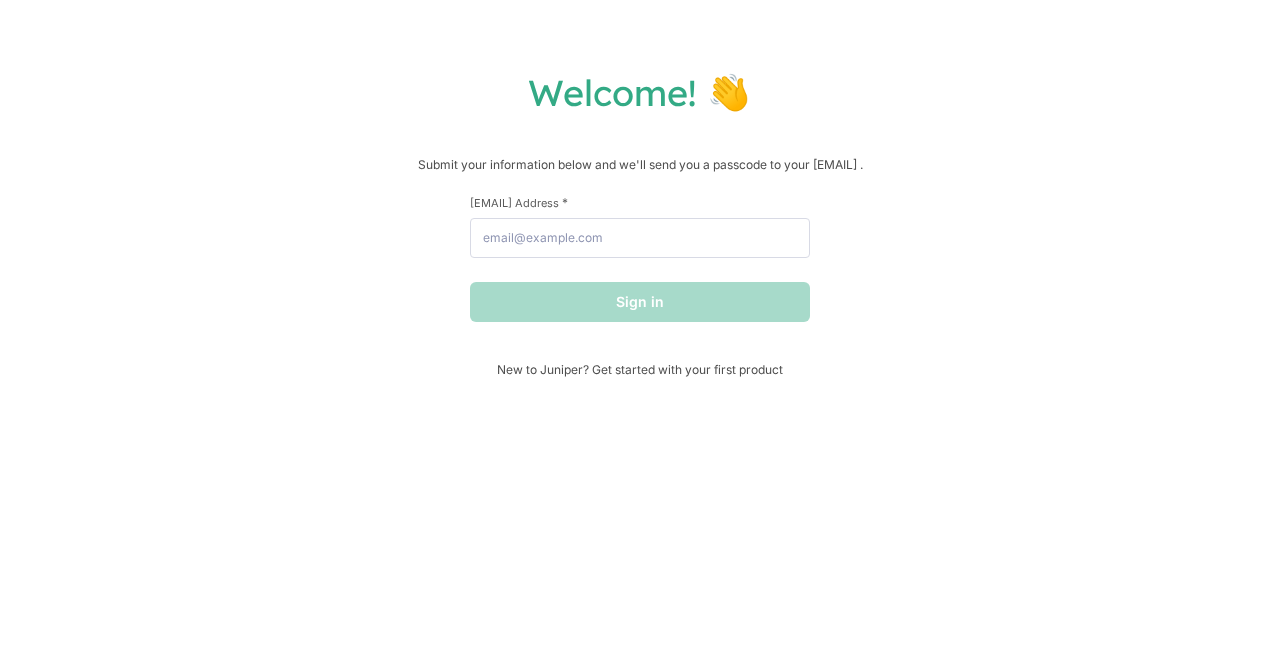 click on "Welcome! 👋 Submit your information below and we'll send you a passcode to your [EMAIL] . [FIRST] Name   * [LAST] Name   * [EMAIL] Address   * Sign in New to Juniper? Get started with your first product" at bounding box center (640, 336) 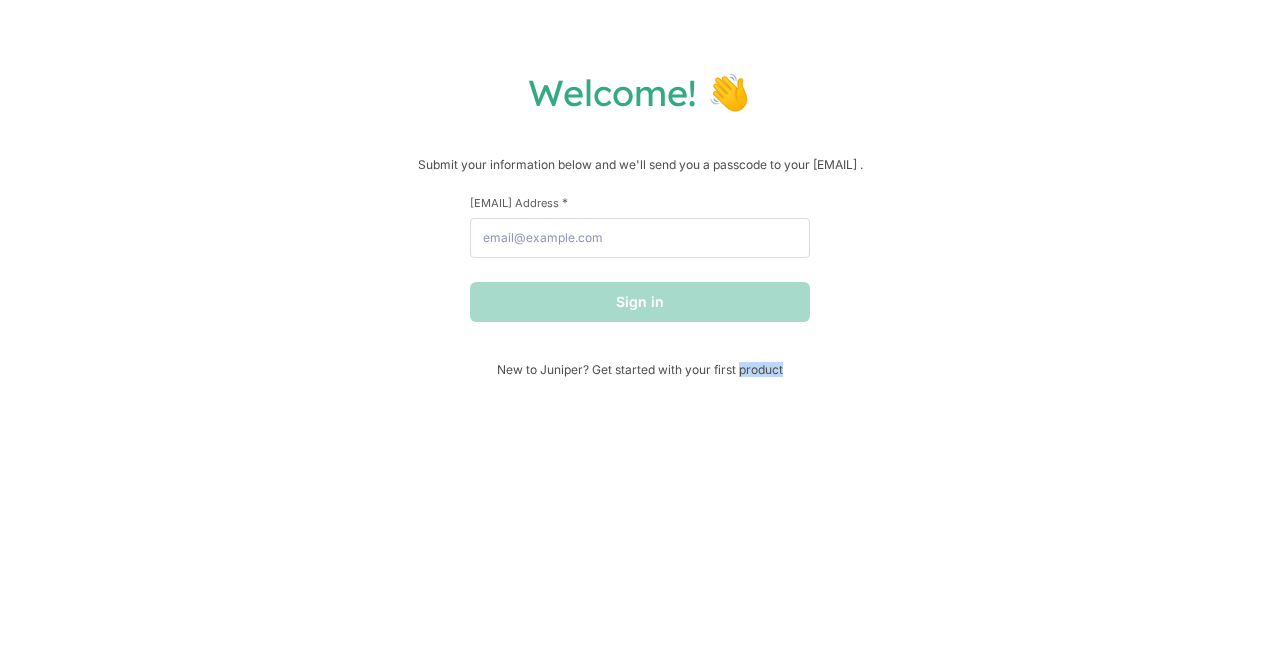 click on "Welcome! 👋 Submit your information below and we'll send you a passcode to your [EMAIL] . [FIRST] Name   * [LAST] Name   * [EMAIL] Address   * Sign in New to Juniper? Get started with your first product" at bounding box center [640, 336] 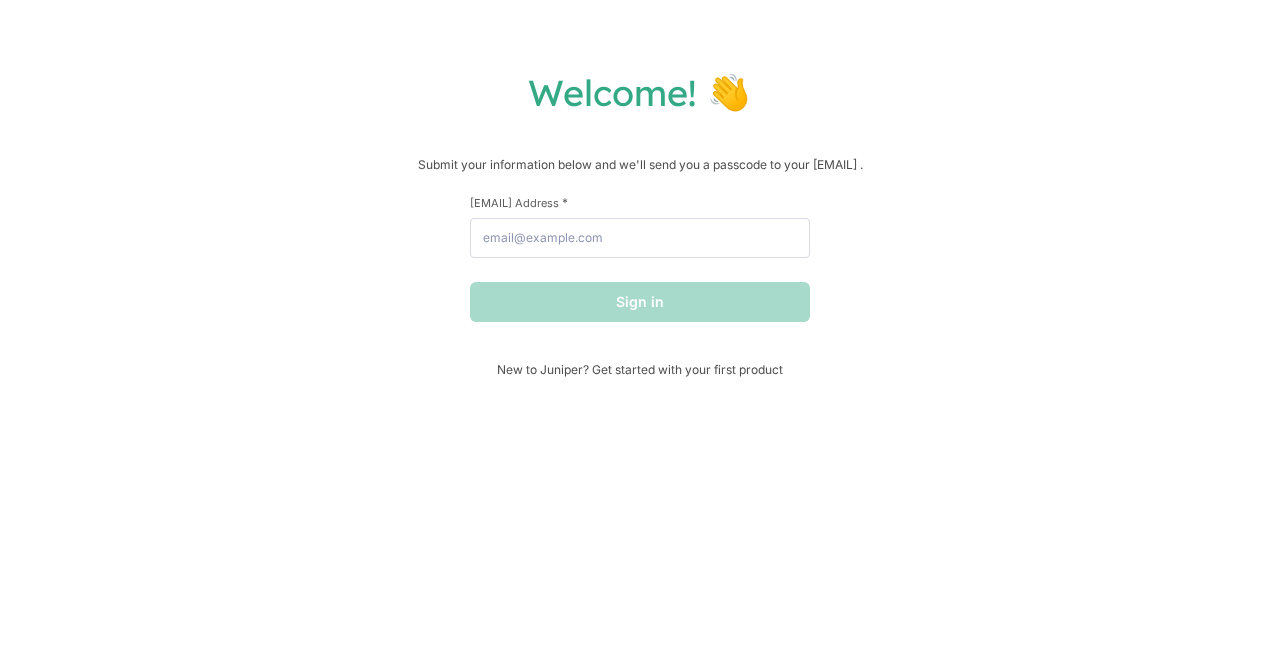 click on "Welcome! 👋 Submit your information below and we'll send you a passcode to your [EMAIL] . [FIRST] Name   * [LAST] Name   * [EMAIL] Address   * Sign in New to Juniper? Get started with your first product" at bounding box center [640, 336] 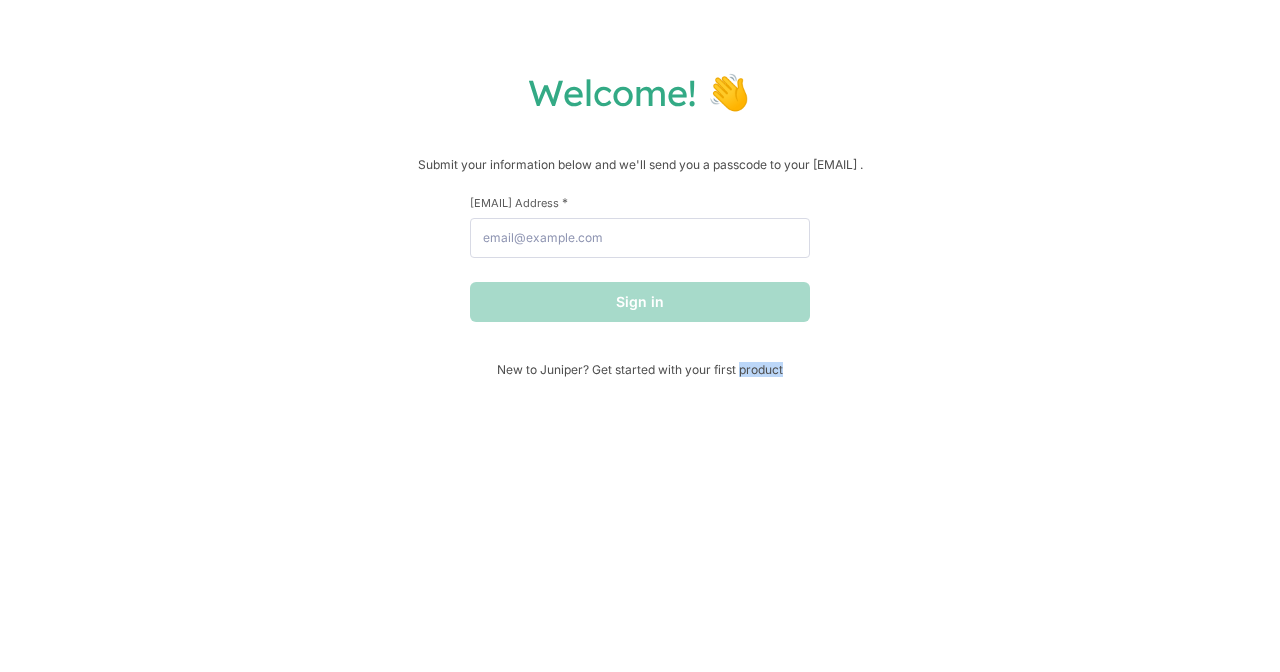 click on "Welcome! 👋 Submit your information below and we'll send you a passcode to your [EMAIL] . [FIRST] Name   * [LAST] Name   * [EMAIL] Address   * Sign in New to Juniper? Get started with your first product" at bounding box center (640, 336) 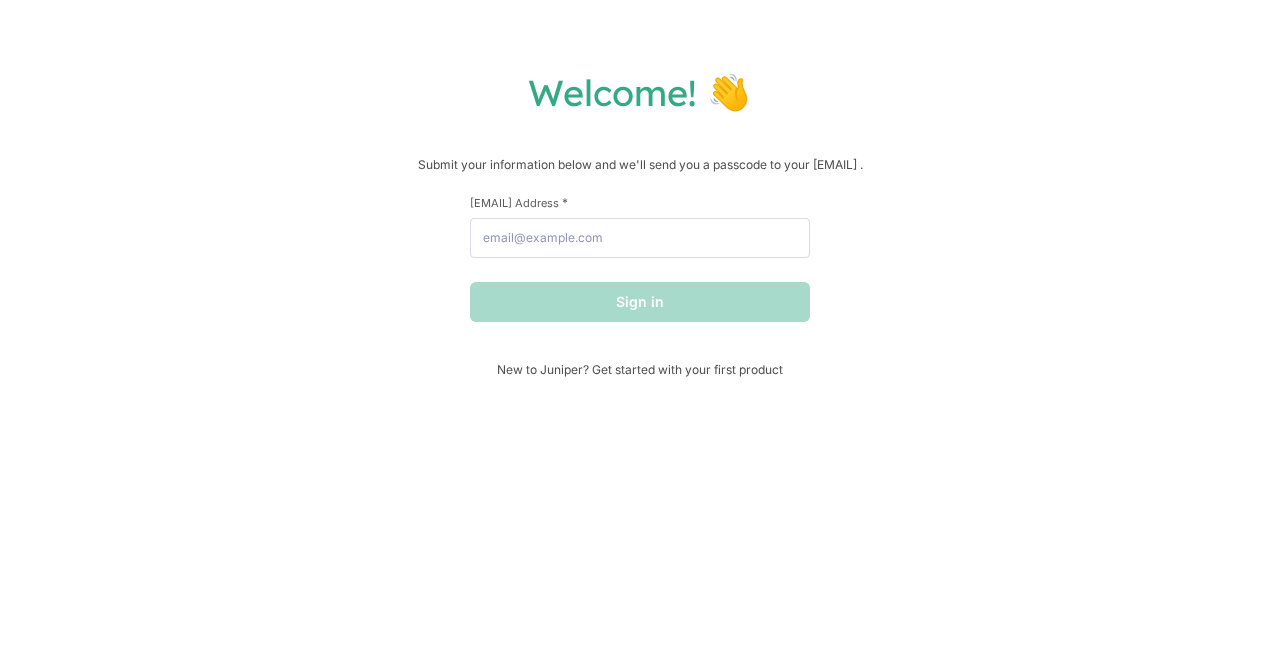 click on "Welcome! 👋 Submit your information below and we'll send you a passcode to your [EMAIL] . [FIRST] Name   * [LAST] Name   * [EMAIL] Address   * Sign in New to Juniper? Get started with your first product" at bounding box center (640, 336) 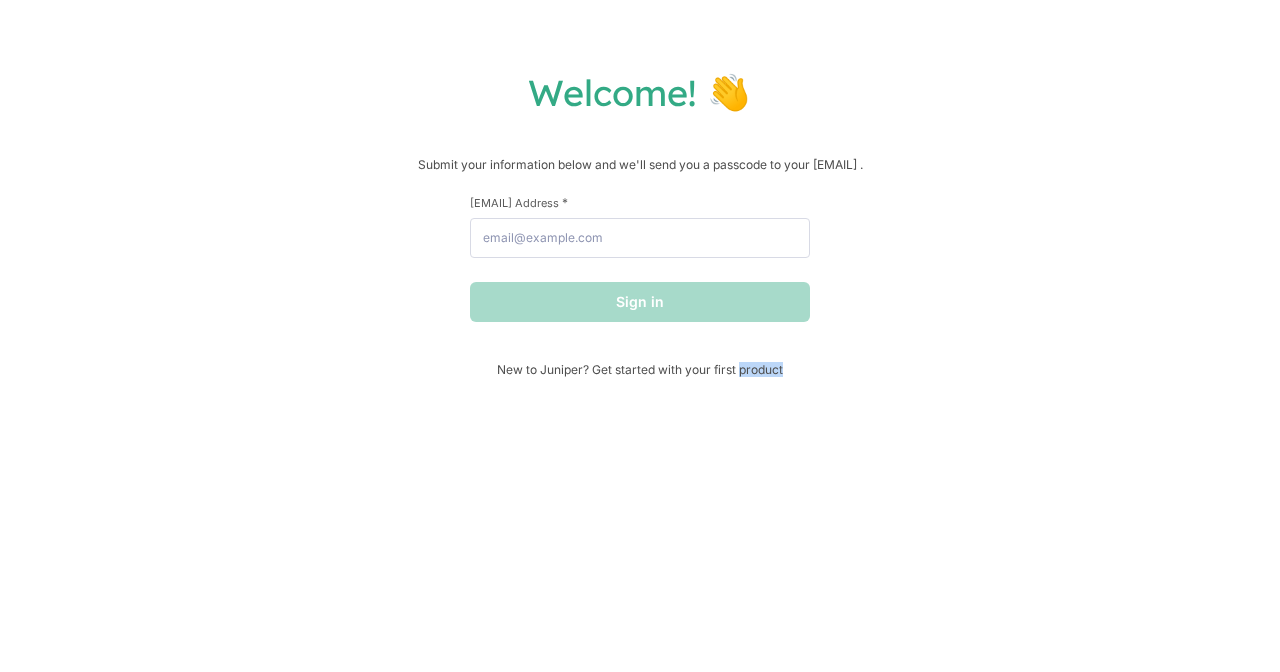 click on "Welcome! 👋 Submit your information below and we'll send you a passcode to your [EMAIL] . [FIRST] Name   * [LAST] Name   * [EMAIL] Address   * Sign in New to Juniper? Get started with your first product" at bounding box center (640, 336) 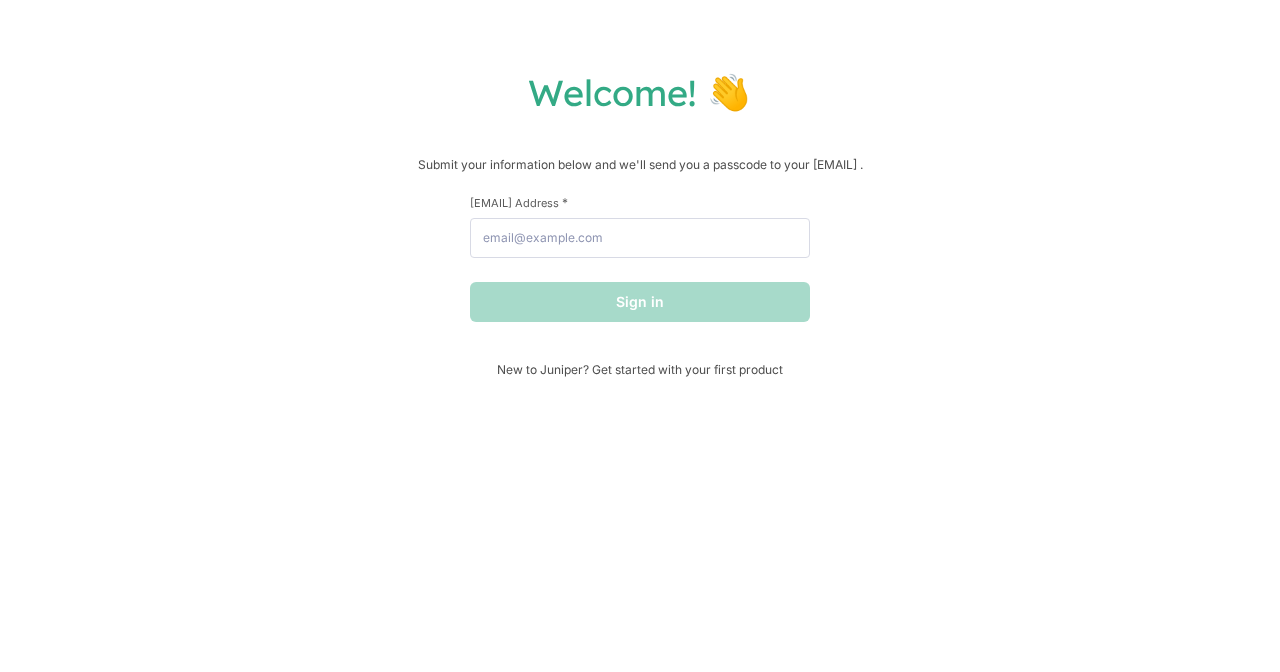 click on "Welcome! 👋 Submit your information below and we'll send you a passcode to your [EMAIL] . [FIRST] Name   * [LAST] Name   * [EMAIL] Address   * Sign in New to Juniper? Get started with your first product" at bounding box center (640, 336) 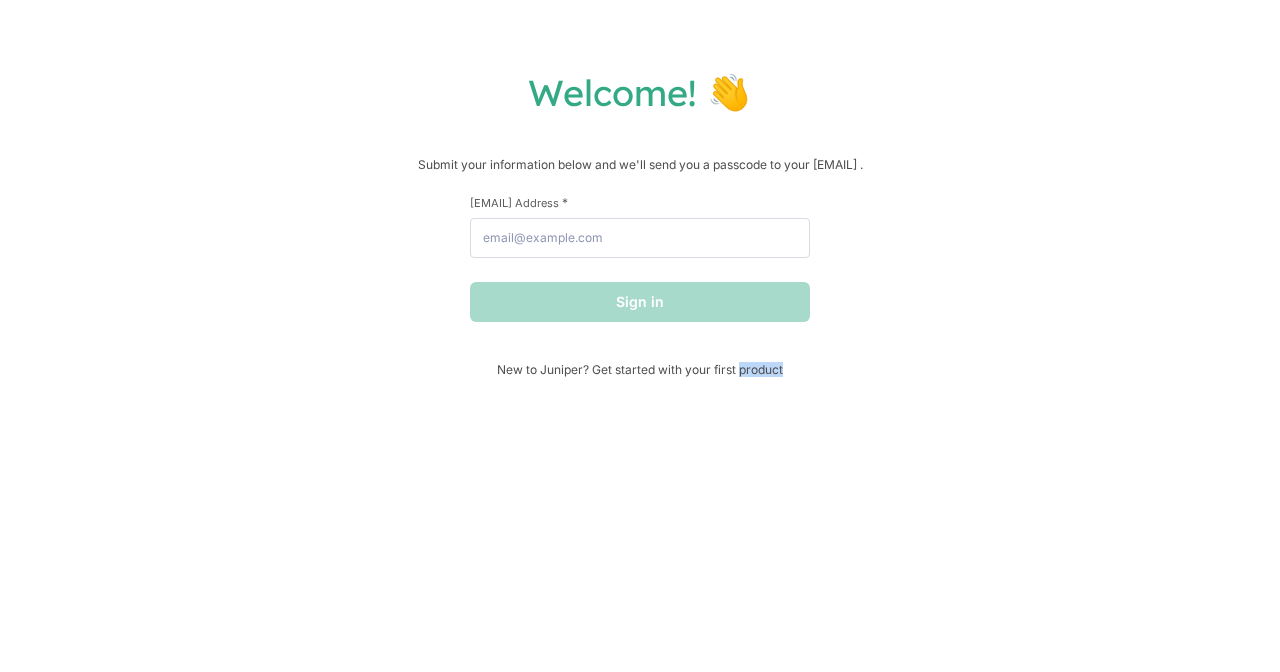 click on "Welcome! 👋 Submit your information below and we'll send you a passcode to your [EMAIL] . [FIRST] Name   * [LAST] Name   * [EMAIL] Address   * Sign in New to Juniper? Get started with your first product" at bounding box center (640, 336) 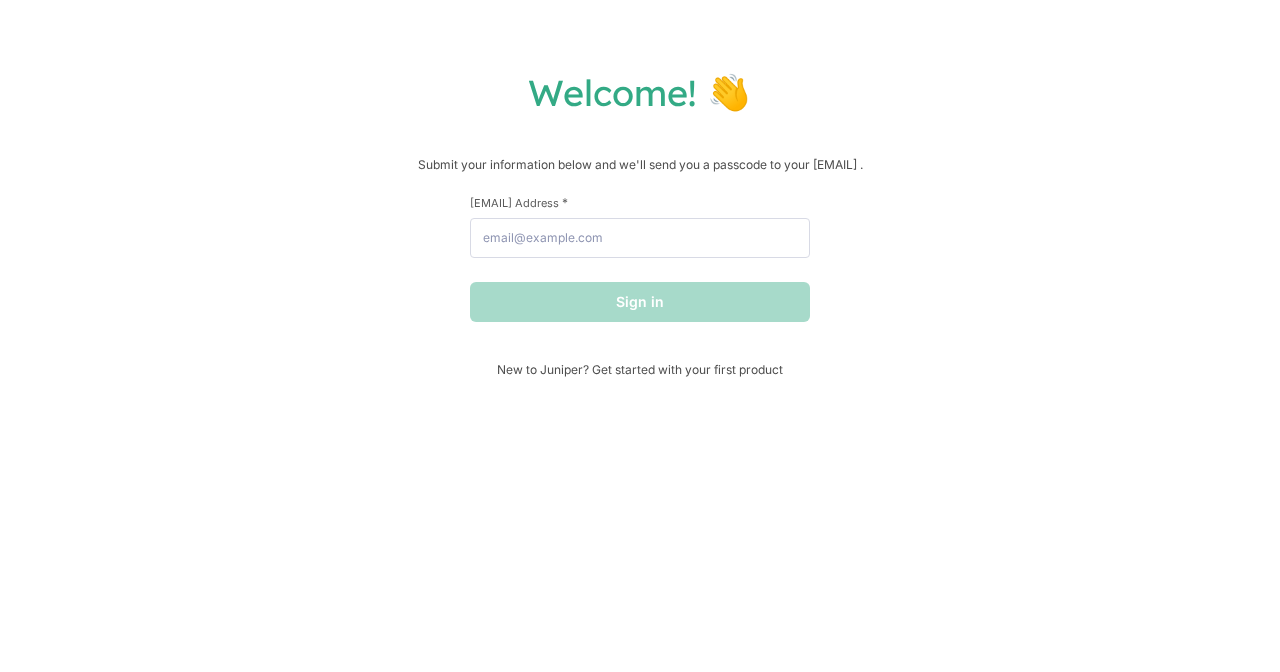 click on "Welcome! 👋 Submit your information below and we'll send you a passcode to your [EMAIL] . [FIRST] Name   * [LAST] Name   * [EMAIL] Address   * Sign in New to Juniper? Get started with your first product" at bounding box center (640, 336) 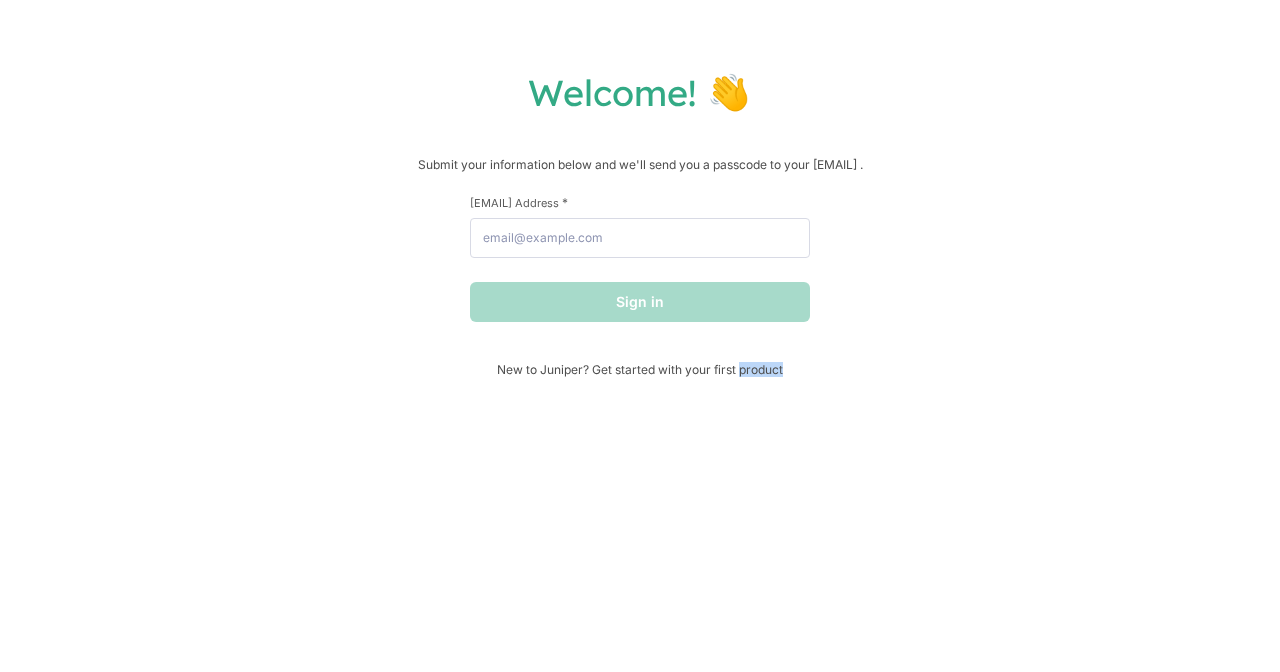 click on "Welcome! 👋 Submit your information below and we'll send you a passcode to your [EMAIL] . [FIRST] Name   * [LAST] Name   * [EMAIL] Address   * Sign in New to Juniper? Get started with your first product" at bounding box center (640, 336) 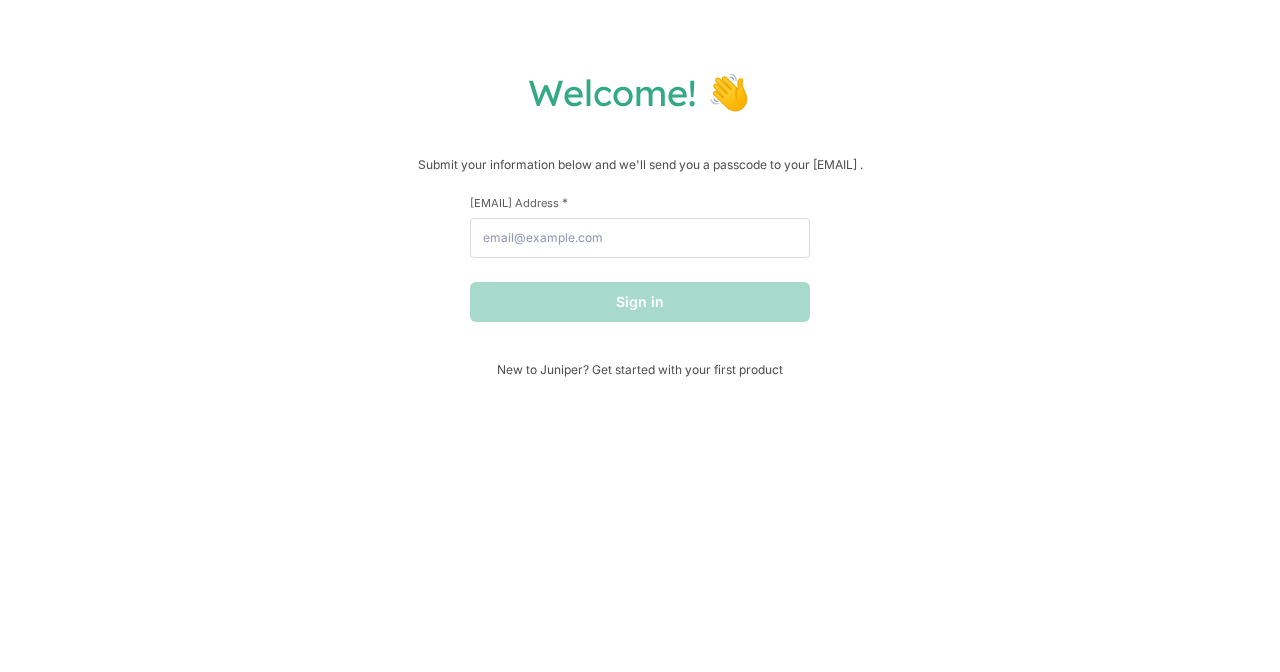 click on "Welcome! 👋 Submit your information below and we'll send you a passcode to your [EMAIL] . [FIRST] Name   * [LAST] Name   * [EMAIL] Address   * Sign in New to Juniper? Get started with your first product" at bounding box center (640, 336) 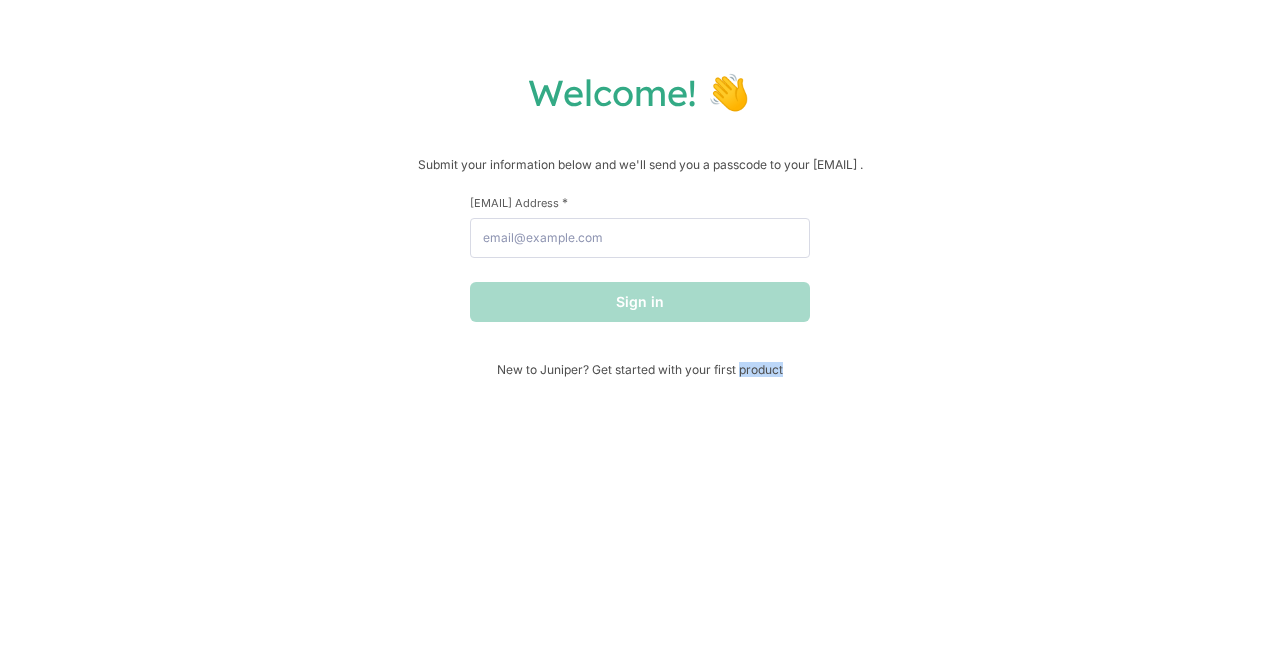 click on "Welcome! 👋 Submit your information below and we'll send you a passcode to your [EMAIL] . [FIRST] Name   * [LAST] Name   * [EMAIL] Address   * Sign in New to Juniper? Get started with your first product" at bounding box center [640, 336] 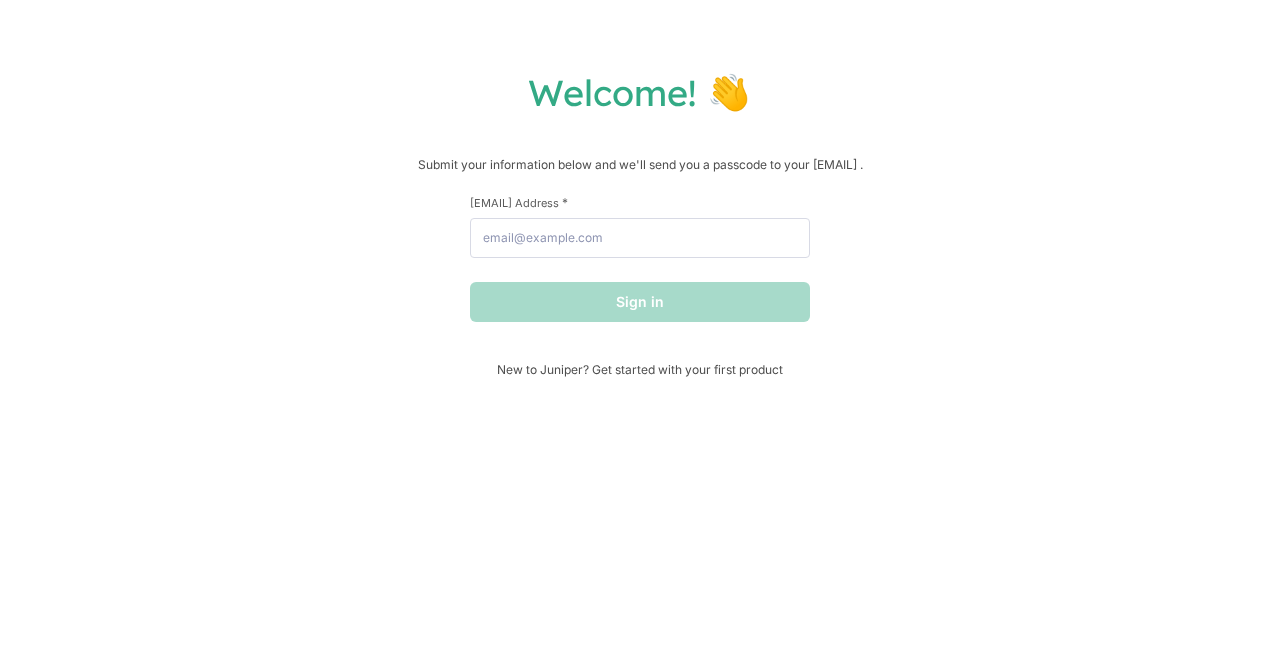 click on "Welcome! 👋 Submit your information below and we'll send you a passcode to your [EMAIL] . [FIRST] Name   * [LAST] Name   * [EMAIL] Address   * Sign in New to Juniper? Get started with your first product" at bounding box center (640, 336) 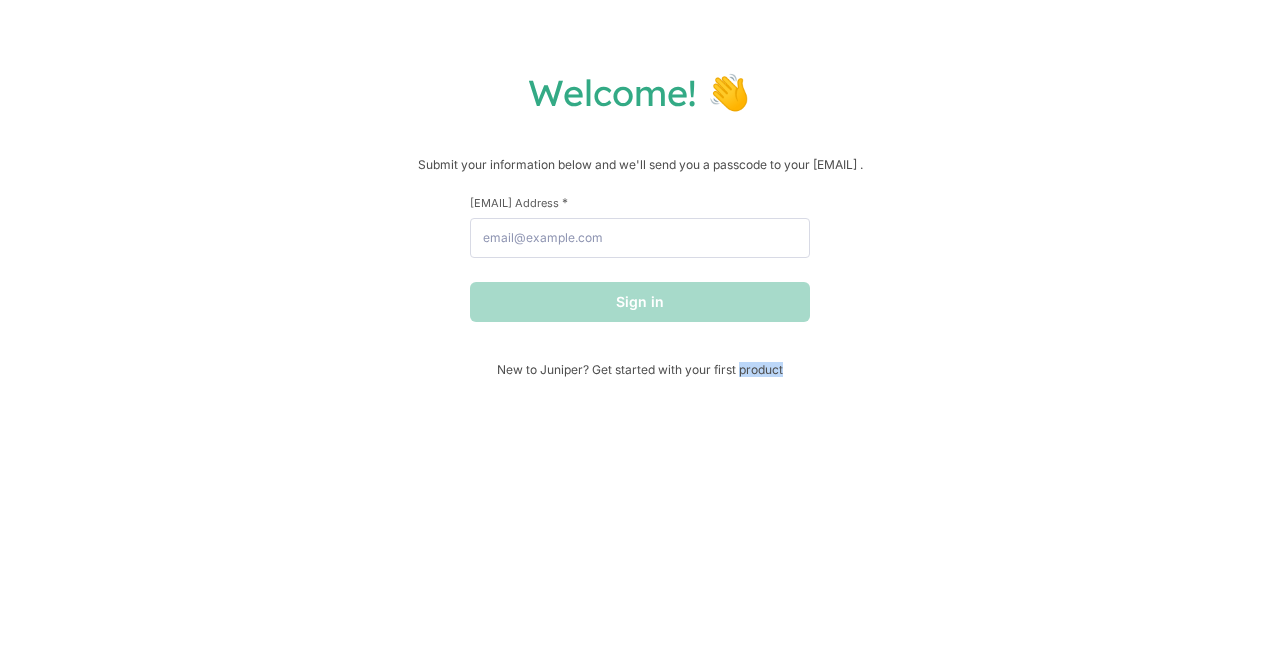 click on "Welcome! 👋 Submit your information below and we'll send you a passcode to your [EMAIL] . [FIRST] Name   * [LAST] Name   * [EMAIL] Address   * Sign in New to Juniper? Get started with your first product" at bounding box center [640, 336] 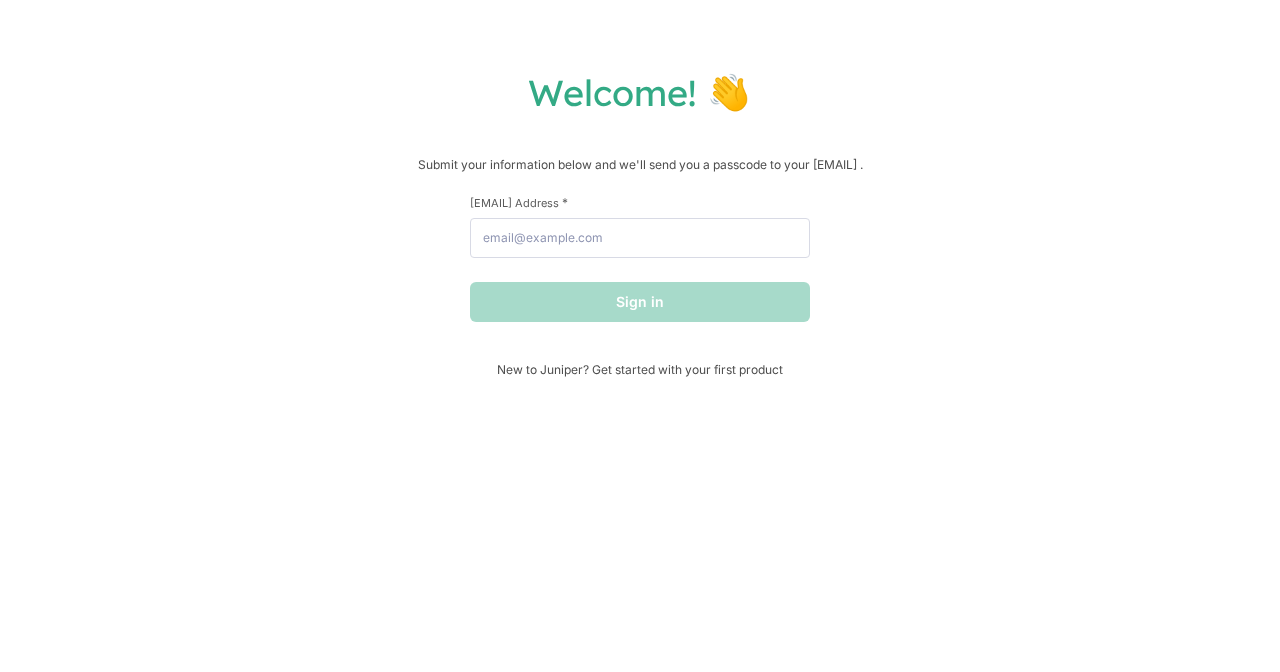 click on "Welcome! 👋 Submit your information below and we'll send you a passcode to your [EMAIL] . [FIRST] Name   * [LAST] Name   * [EMAIL] Address   * Sign in New to Juniper? Get started with your first product" at bounding box center [640, 336] 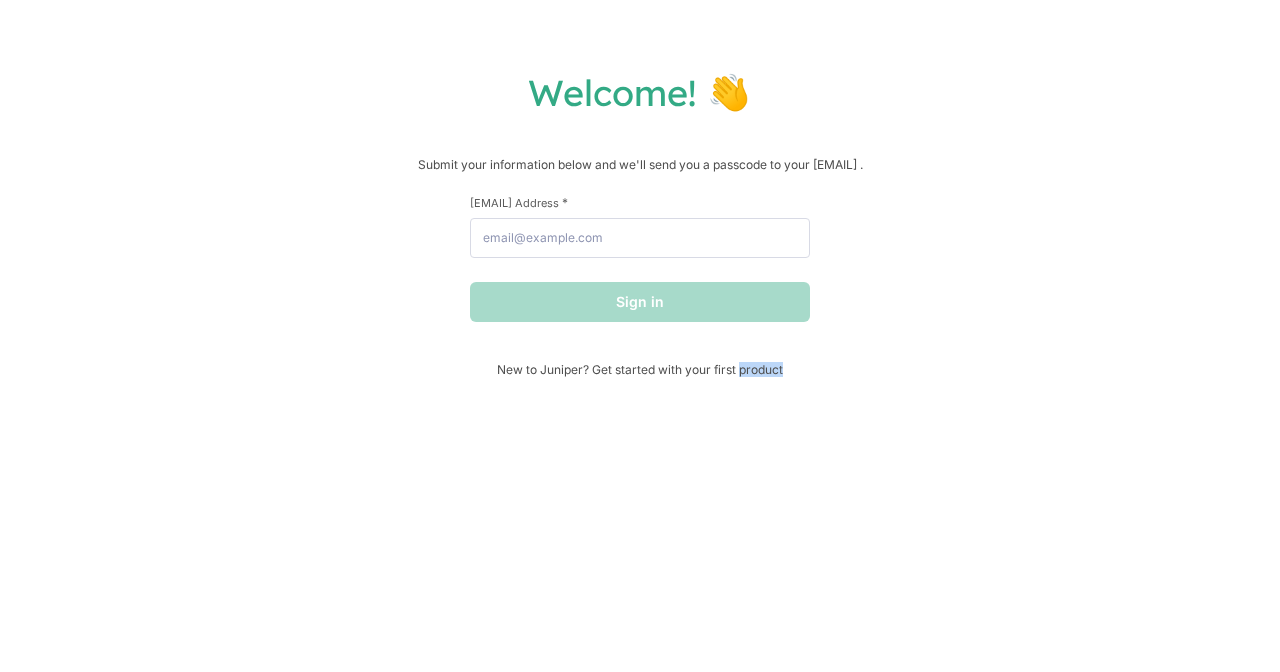 click on "Welcome! 👋 Submit your information below and we'll send you a passcode to your [EMAIL] . [FIRST] Name   * [LAST] Name   * [EMAIL] Address   * Sign in New to Juniper? Get started with your first product" at bounding box center (640, 336) 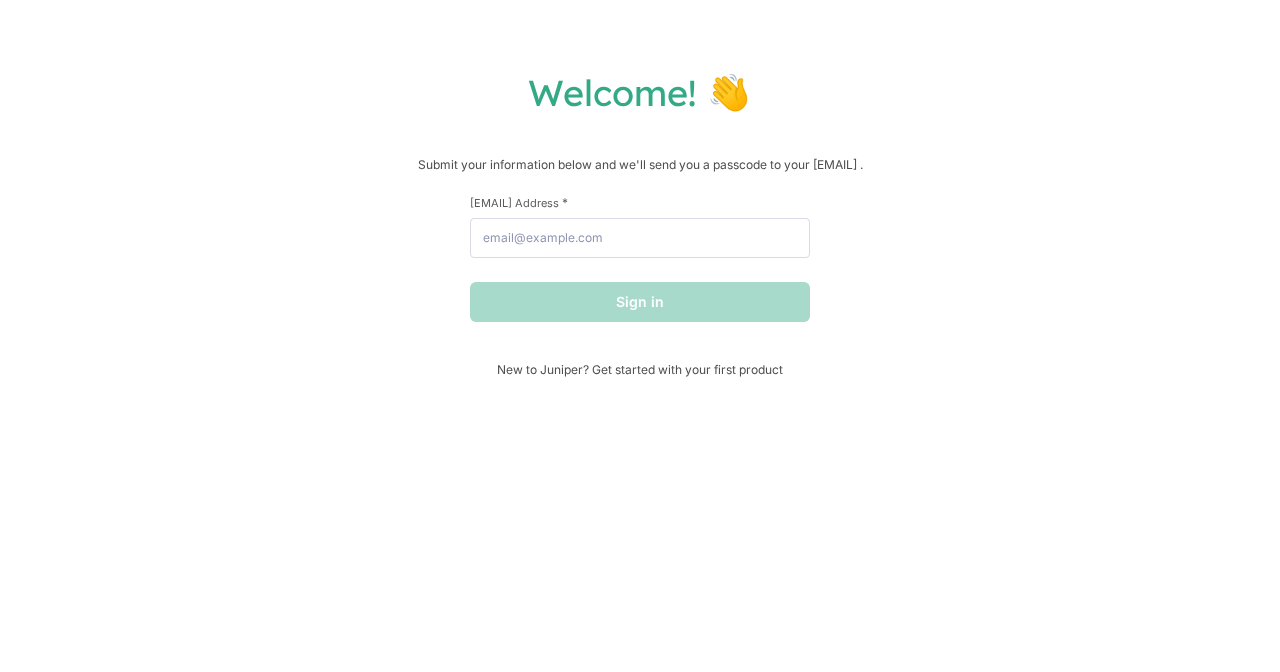 click on "Welcome! 👋 Submit your information below and we'll send you a passcode to your [EMAIL] . [FIRST] Name   * [LAST] Name   * [EMAIL] Address   * Sign in New to Juniper? Get started with your first product" at bounding box center (640, 336) 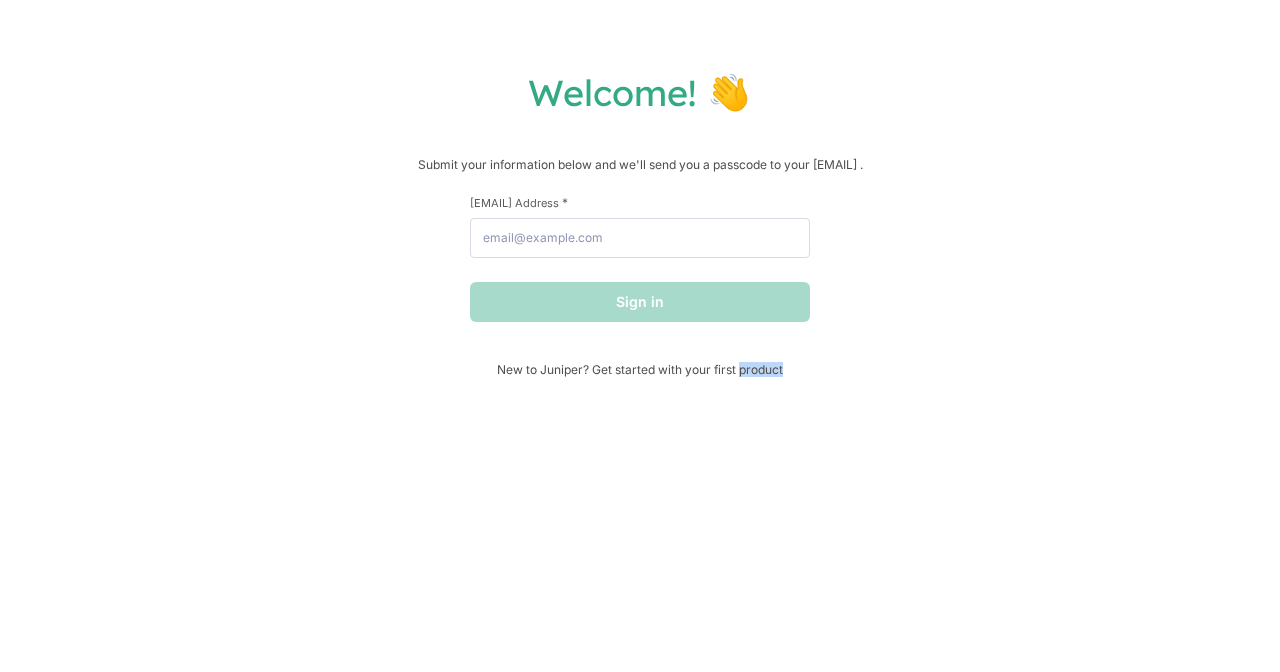 click on "Welcome! 👋 Submit your information below and we'll send you a passcode to your [EMAIL] . [FIRST] Name   * [LAST] Name   * [EMAIL] Address   * Sign in New to Juniper? Get started with your first product" at bounding box center (640, 336) 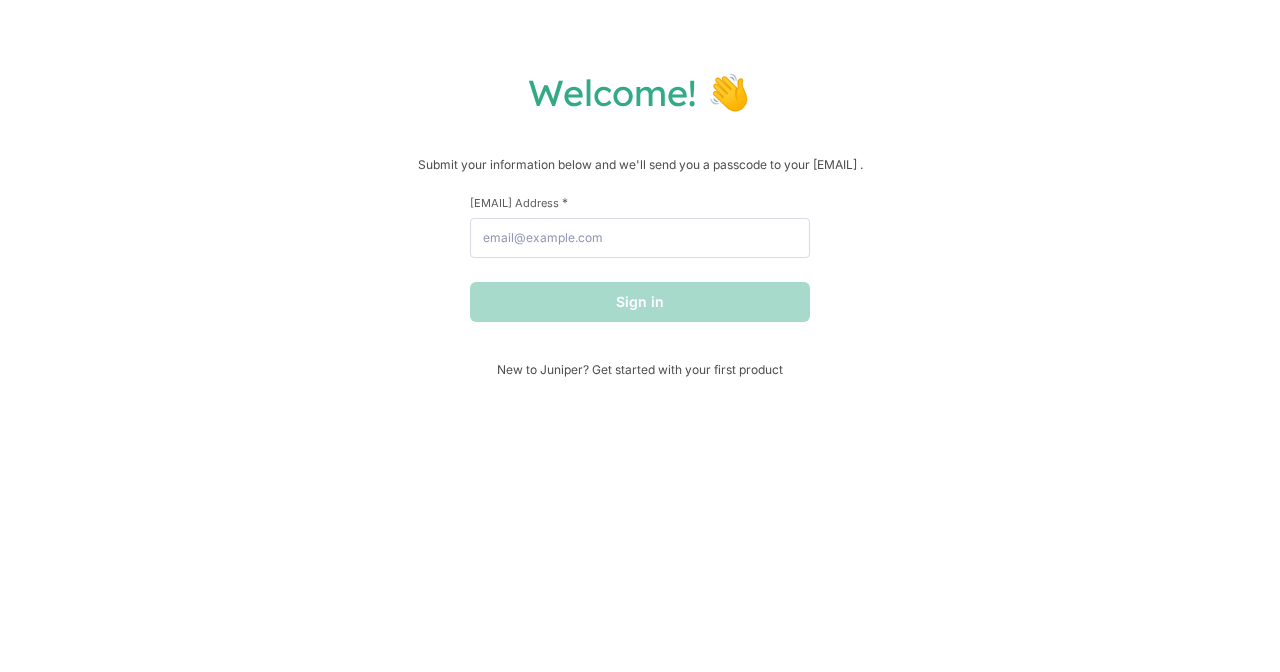 click on "Welcome! 👋 Submit your information below and we'll send you a passcode to your [EMAIL] . [FIRST] Name   * [LAST] Name   * [EMAIL] Address   * Sign in New to Juniper? Get started with your first product" at bounding box center (640, 336) 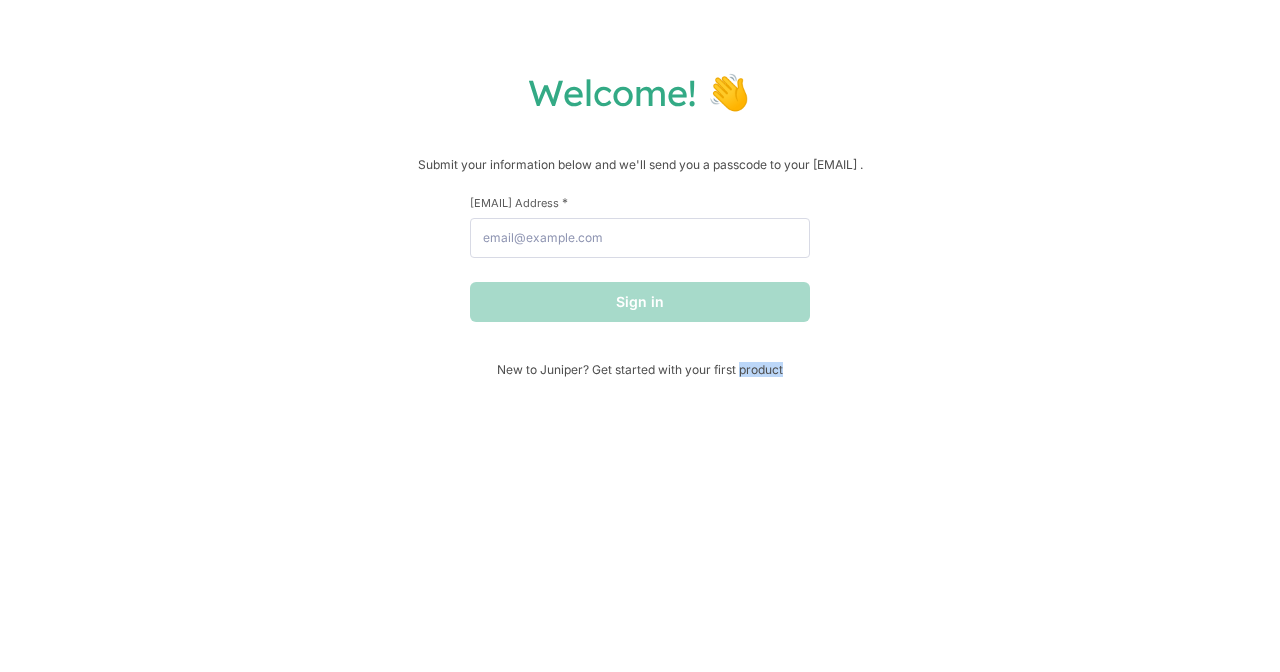 click on "Welcome! 👋 Submit your information below and we'll send you a passcode to your [EMAIL] . [FIRST] Name   * [LAST] Name   * [EMAIL] Address   * Sign in New to Juniper? Get started with your first product" at bounding box center [640, 336] 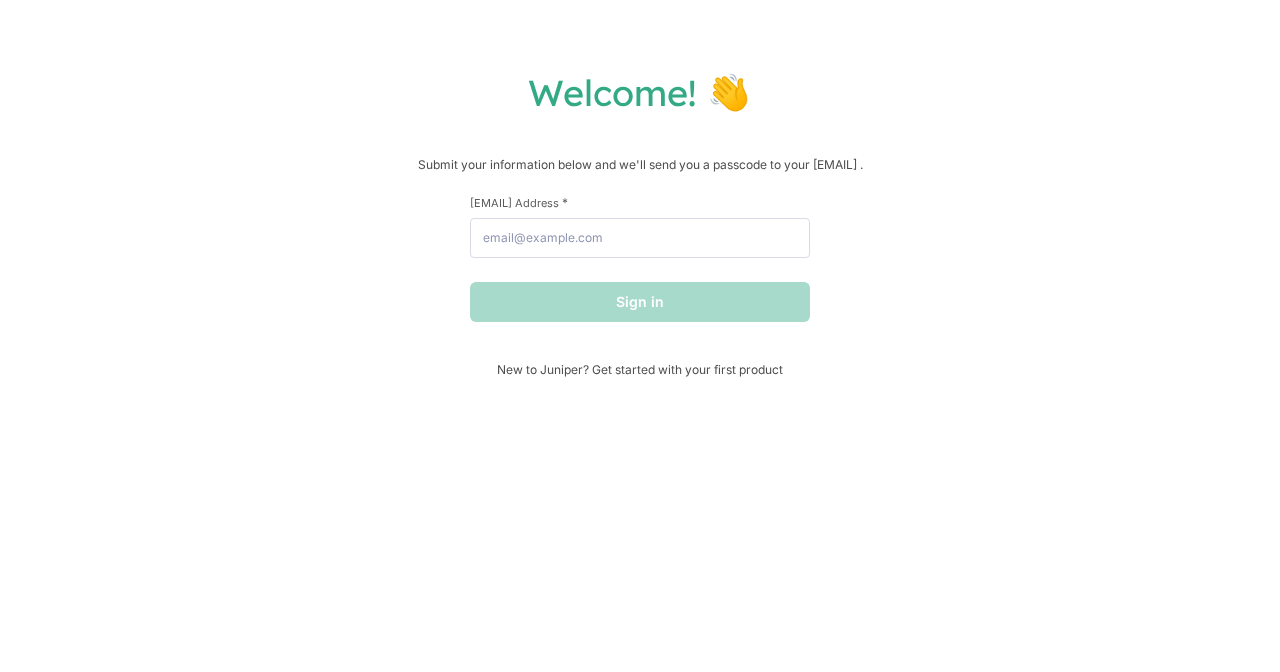 click on "Welcome! 👋 Submit your information below and we'll send you a passcode to your [EMAIL] . [FIRST] Name   * [LAST] Name   * [EMAIL] Address   * Sign in New to Juniper? Get started with your first product" at bounding box center [640, 336] 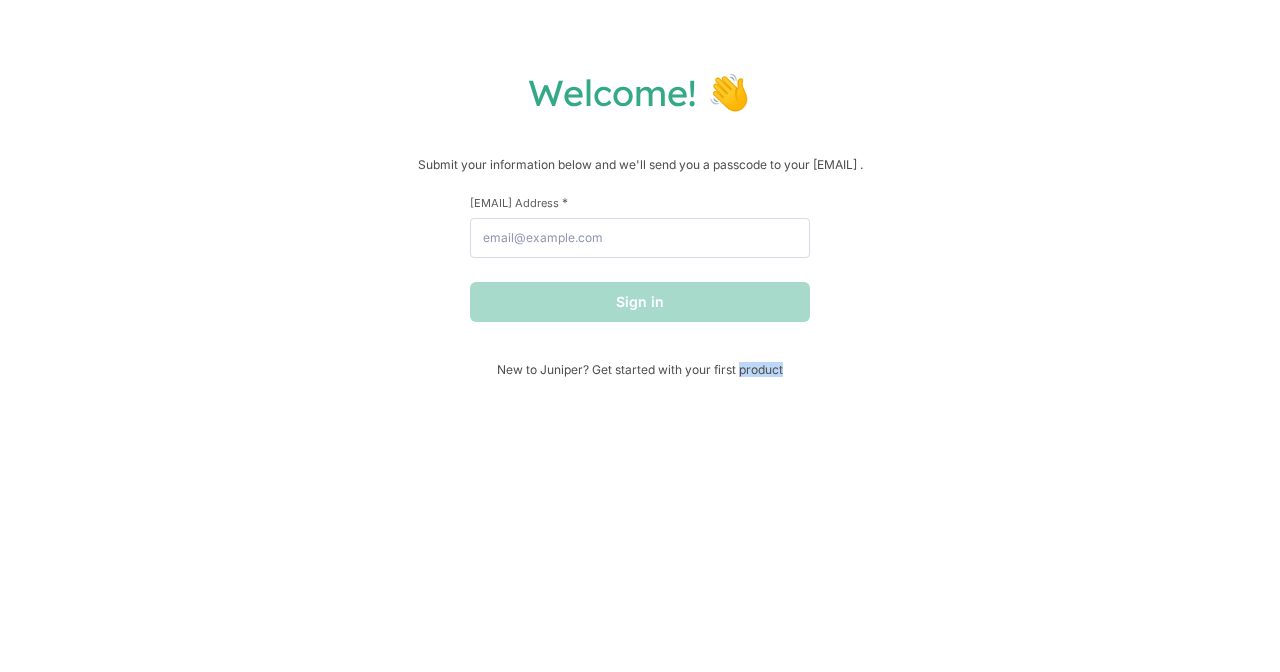 click on "Welcome! 👋 Submit your information below and we'll send you a passcode to your [EMAIL] . [FIRST] Name   * [LAST] Name   * [EMAIL] Address   * Sign in New to Juniper? Get started with your first product" at bounding box center [640, 336] 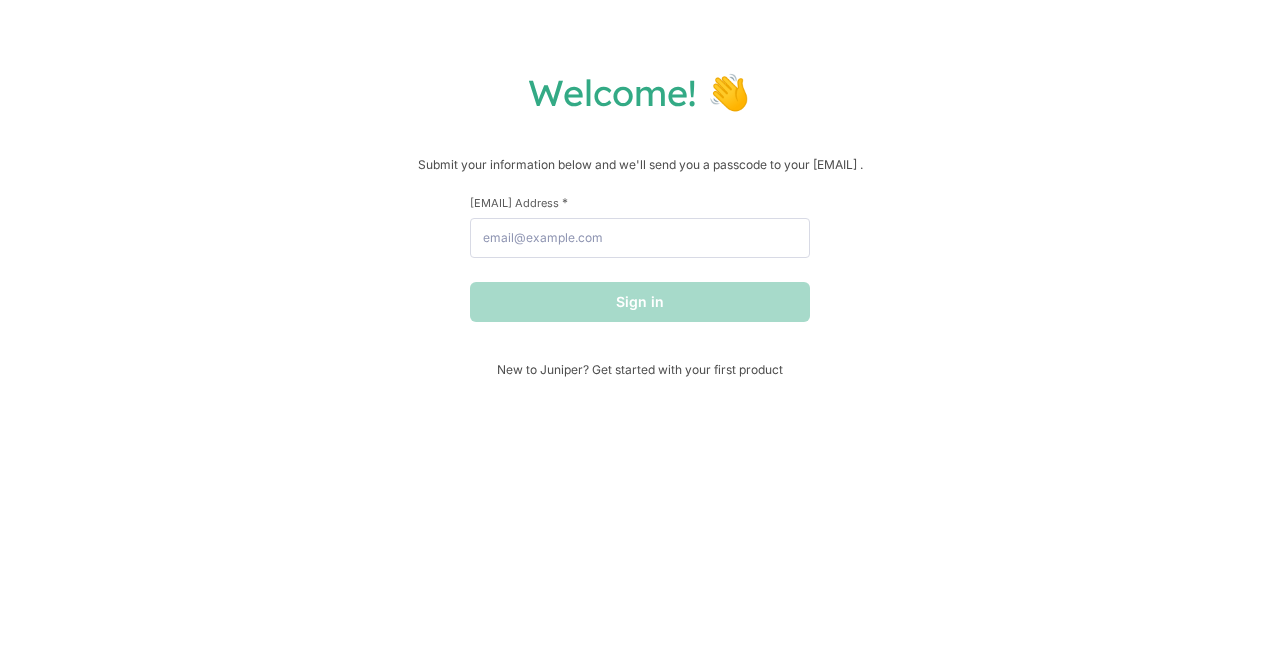 click on "Welcome! 👋 Submit your information below and we'll send you a passcode to your [EMAIL] . [FIRST] Name   * [LAST] Name   * [EMAIL] Address   * Sign in New to Juniper? Get started with your first product" at bounding box center [640, 336] 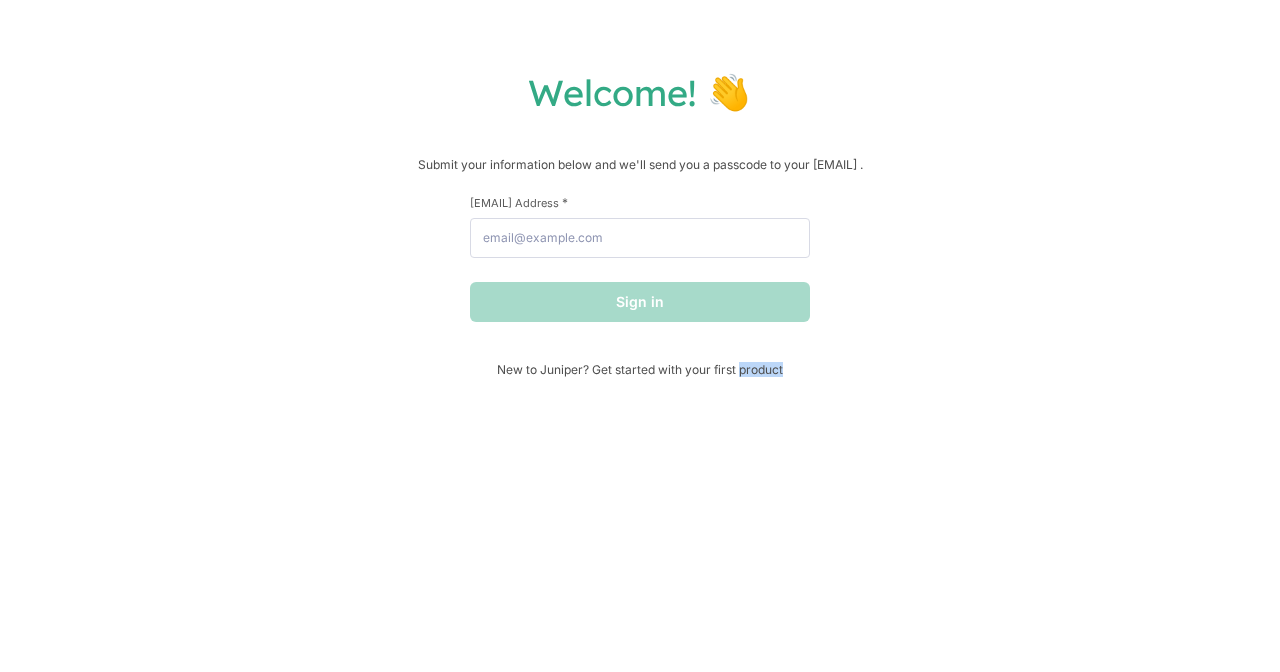 click on "Welcome! 👋 Submit your information below and we'll send you a passcode to your [EMAIL] . [FIRST] Name   * [LAST] Name   * [EMAIL] Address   * Sign in New to Juniper? Get started with your first product" at bounding box center [640, 336] 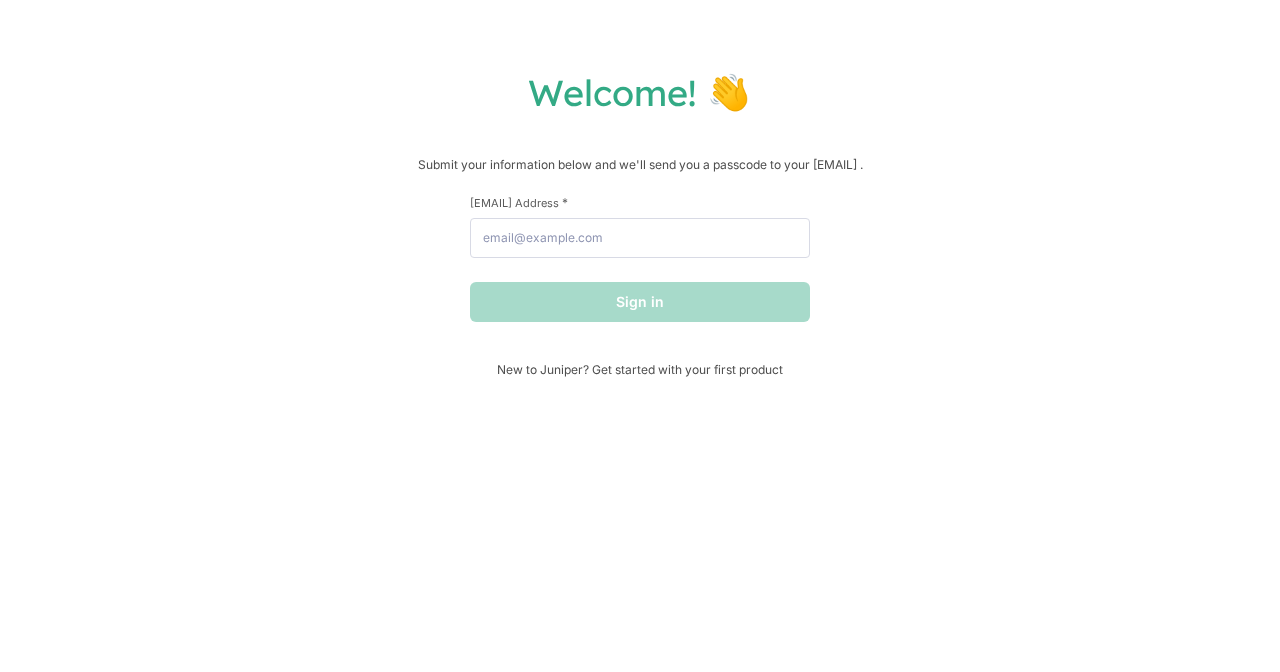click on "Welcome! 👋 Submit your information below and we'll send you a passcode to your [EMAIL] . [FIRST] Name   * [LAST] Name   * [EMAIL] Address   * Sign in New to Juniper? Get started with your first product" at bounding box center (640, 336) 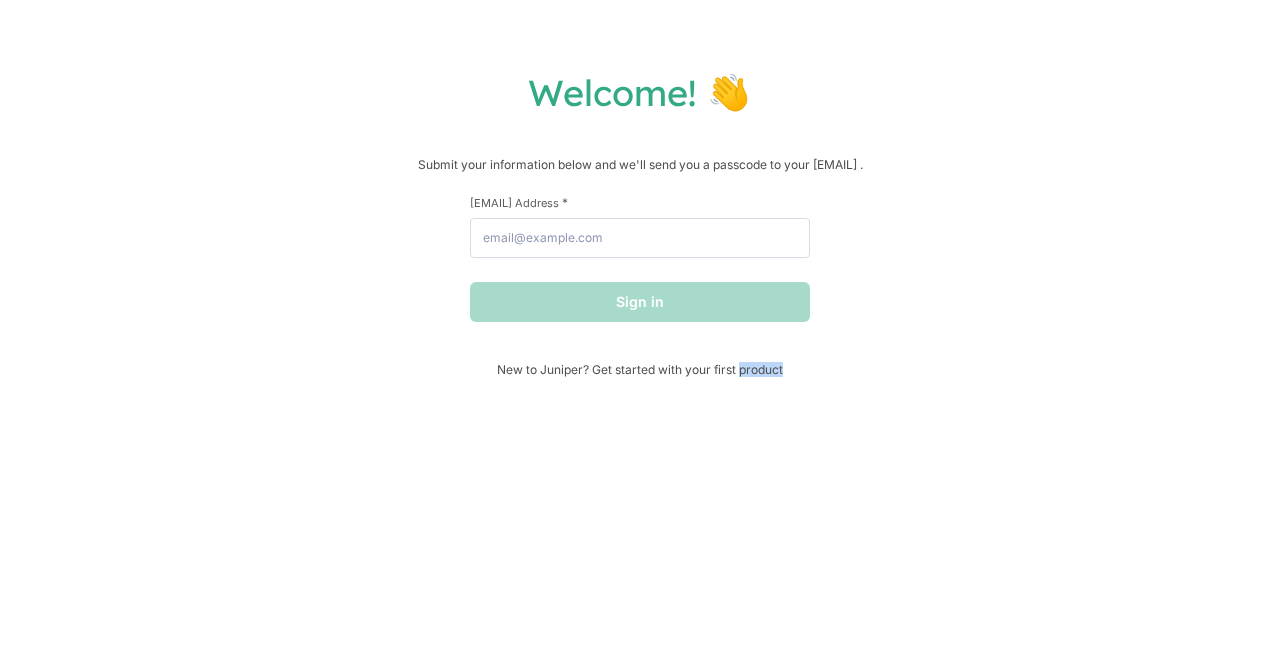 click on "Welcome! 👋 Submit your information below and we'll send you a passcode to your [EMAIL] . [FIRST] Name   * [LAST] Name   * [EMAIL] Address   * Sign in New to Juniper? Get started with your first product" at bounding box center [640, 336] 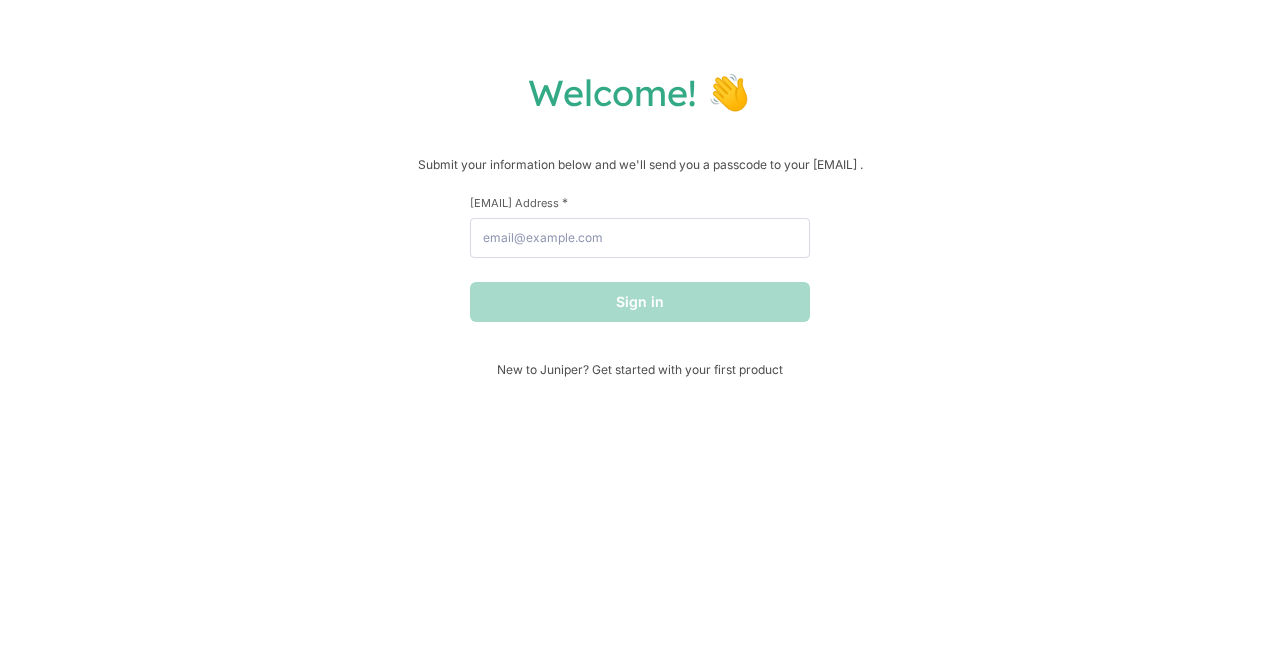 click on "Welcome! 👋 Submit your information below and we'll send you a passcode to your [EMAIL] . [FIRST] Name   * [LAST] Name   * [EMAIL] Address   * Sign in New to Juniper? Get started with your first product" at bounding box center [640, 336] 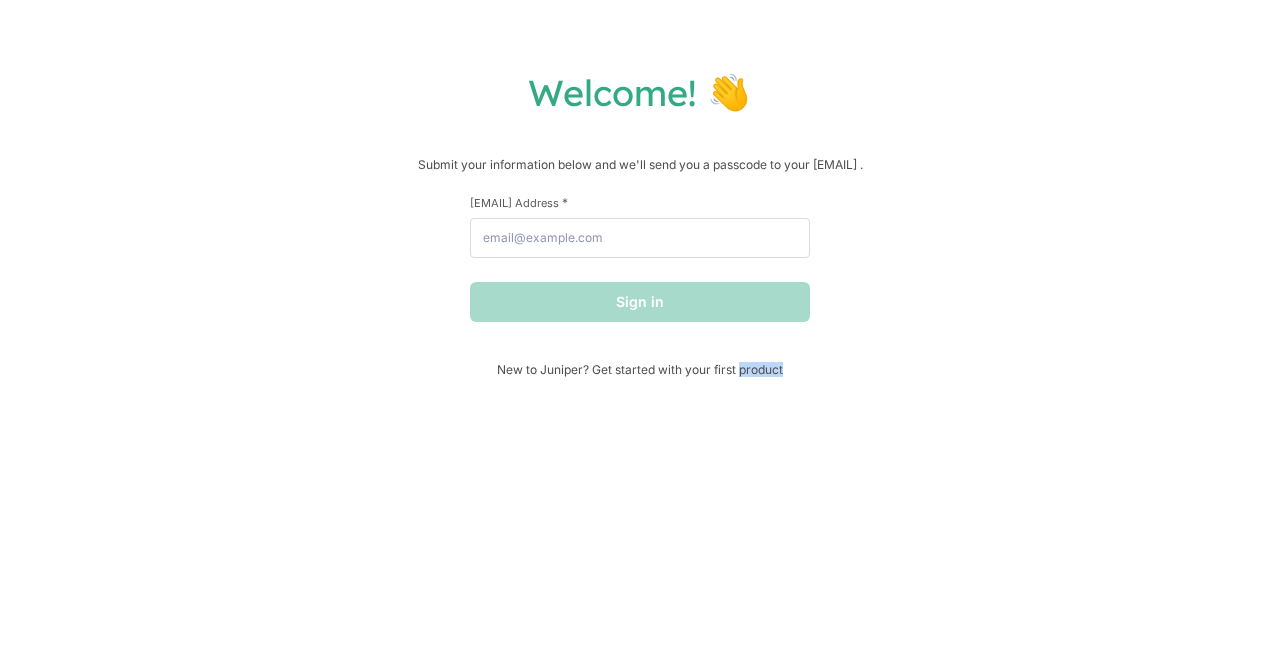 click on "Welcome! 👋 Submit your information below and we'll send you a passcode to your [EMAIL] . [FIRST] Name   * [LAST] Name   * [EMAIL] Address   * Sign in New to Juniper? Get started with your first product" at bounding box center [640, 336] 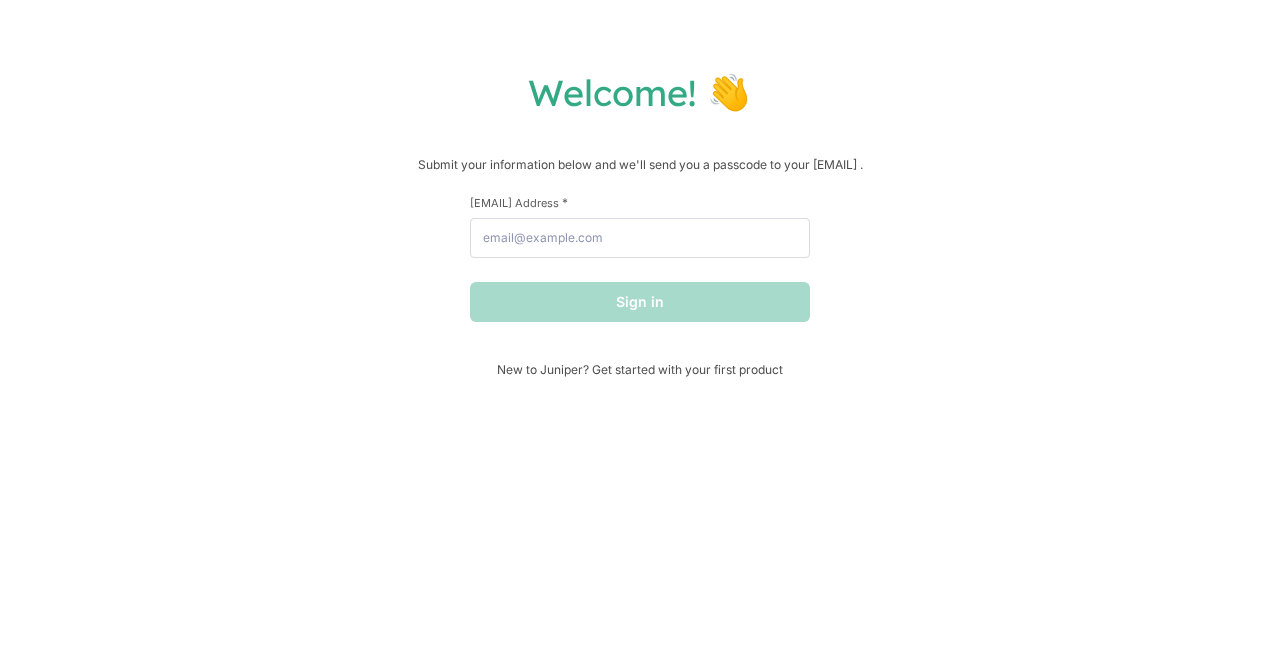 click on "Welcome! 👋 Submit your information below and we'll send you a passcode to your [EMAIL] . [FIRST] Name   * [LAST] Name   * [EMAIL] Address   * Sign in New to Juniper? Get started with your first product" at bounding box center [640, 336] 